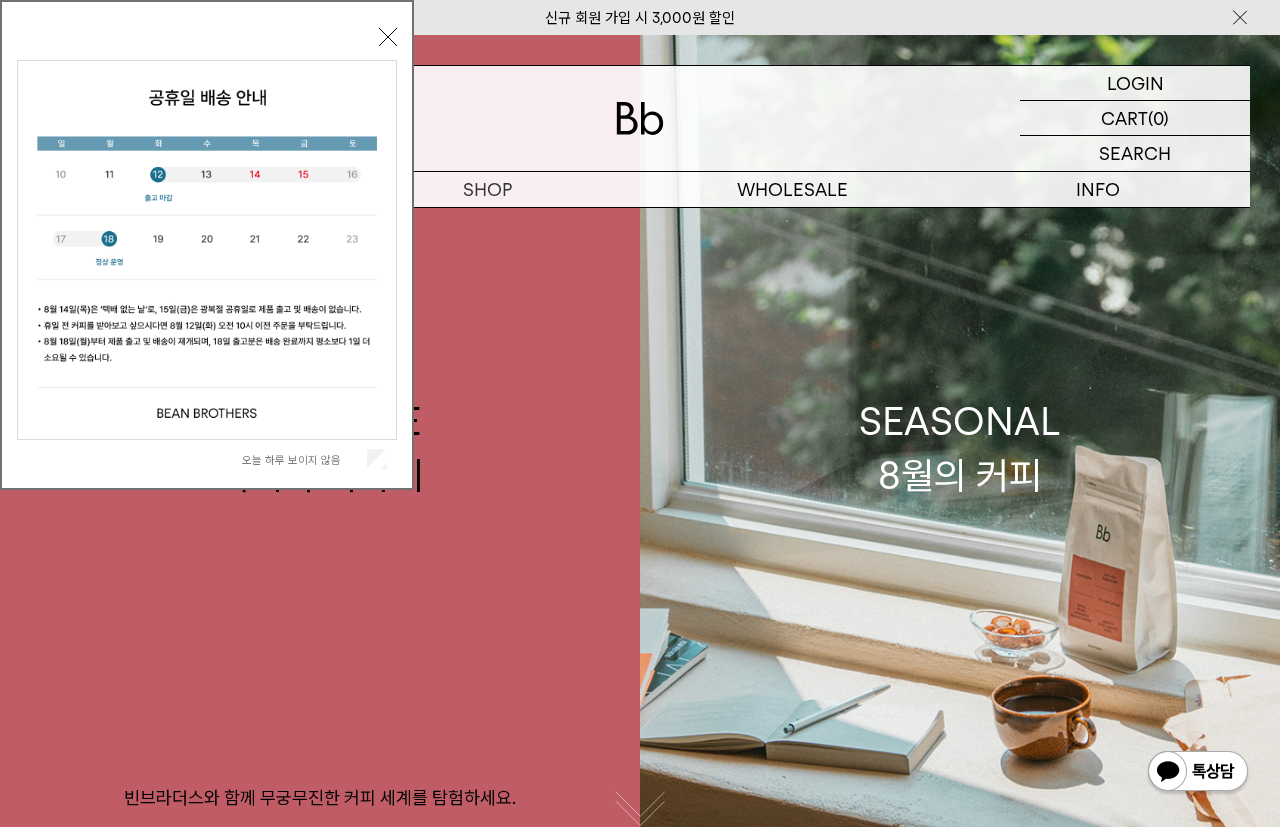 scroll, scrollTop: 0, scrollLeft: 0, axis: both 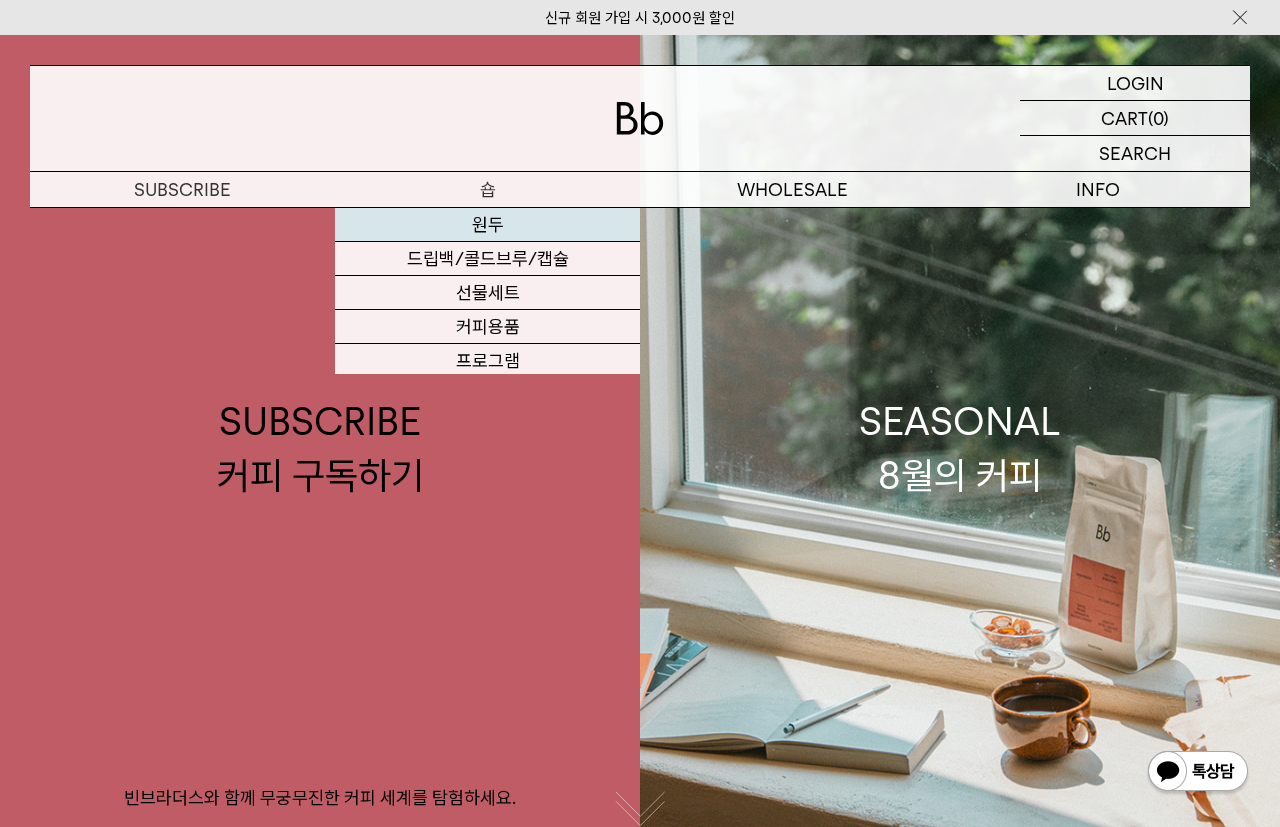 click on "원두" at bounding box center [487, 225] 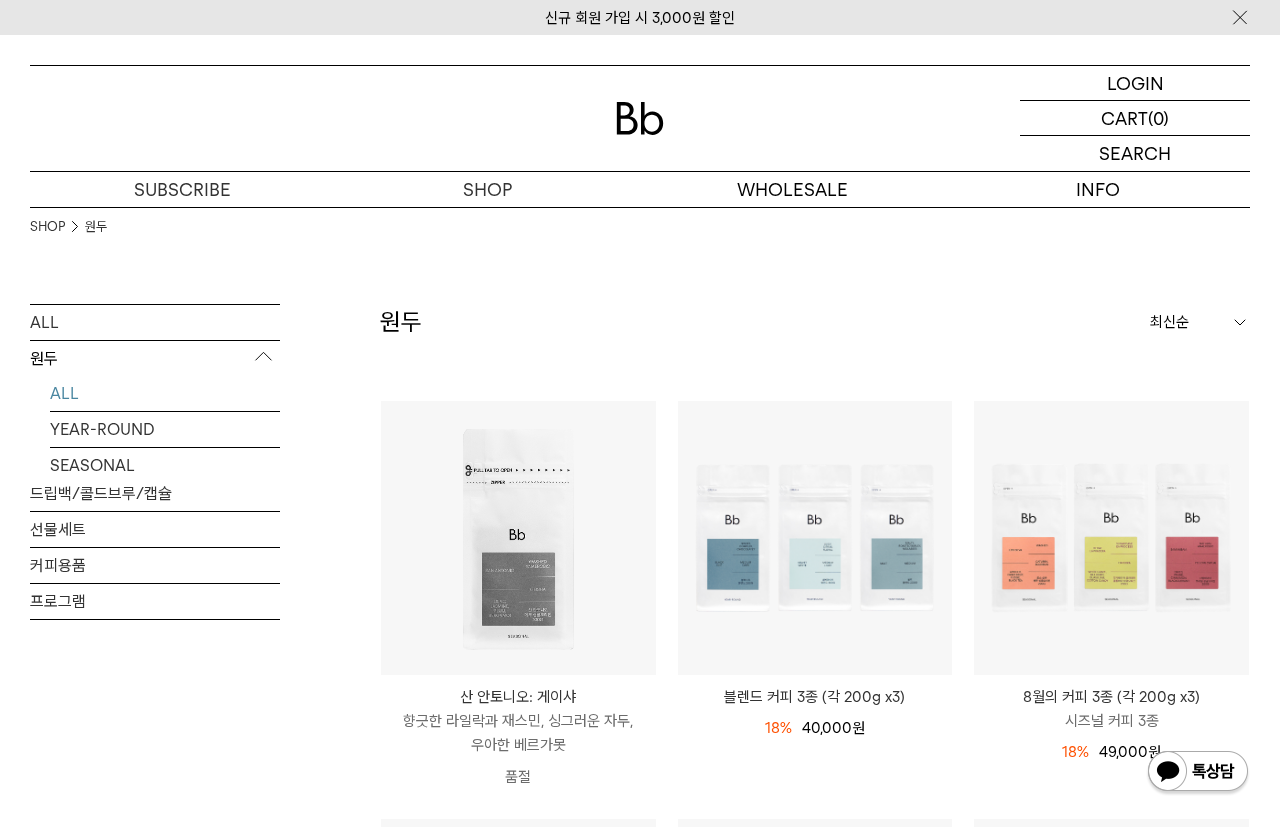 scroll, scrollTop: 0, scrollLeft: 0, axis: both 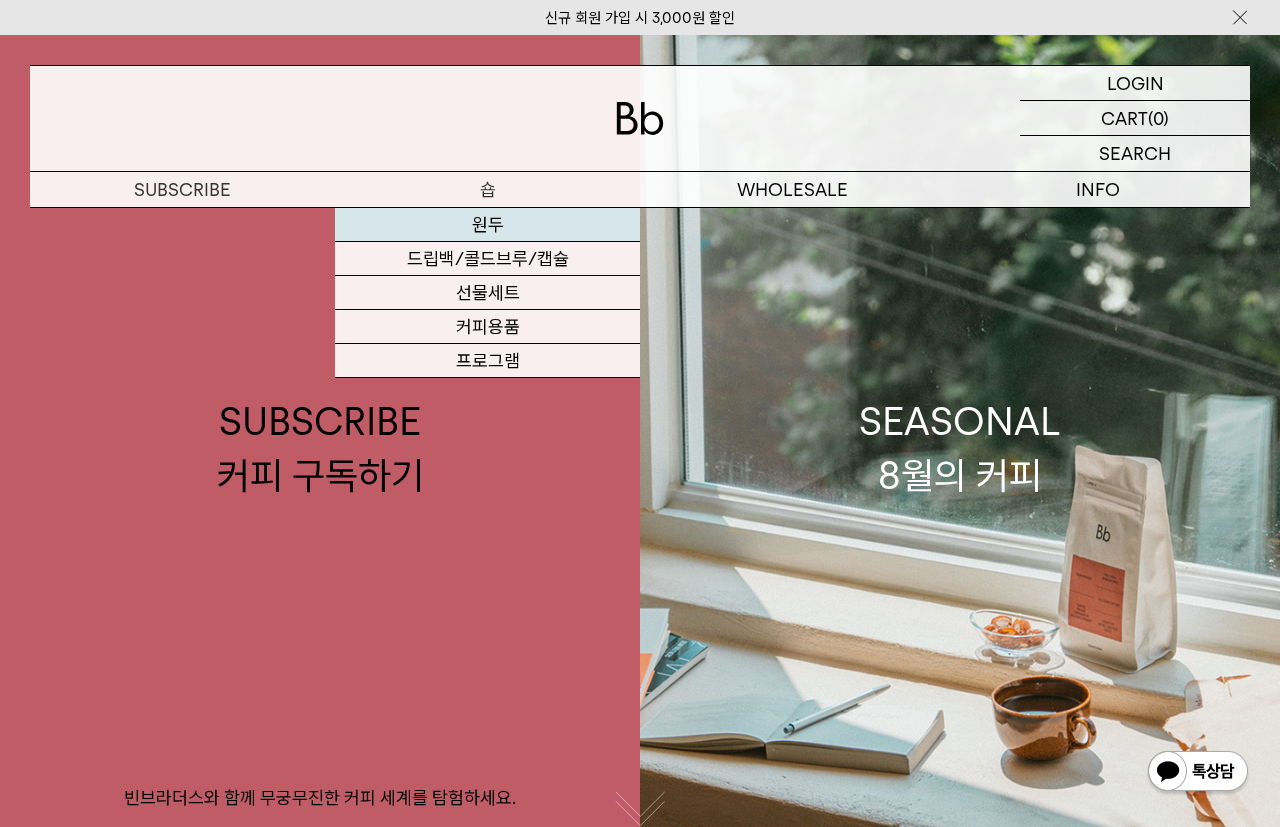 click on "원두" at bounding box center (487, 225) 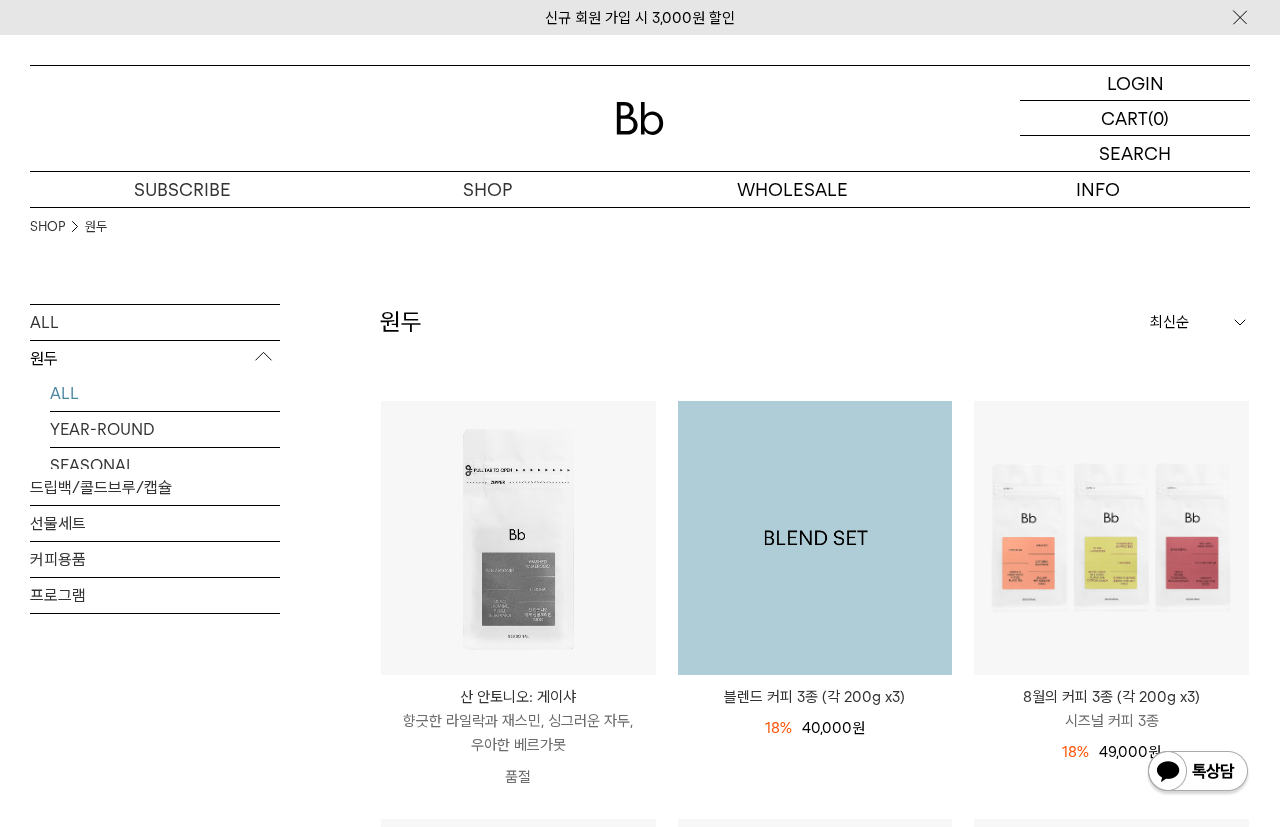 scroll, scrollTop: 0, scrollLeft: 0, axis: both 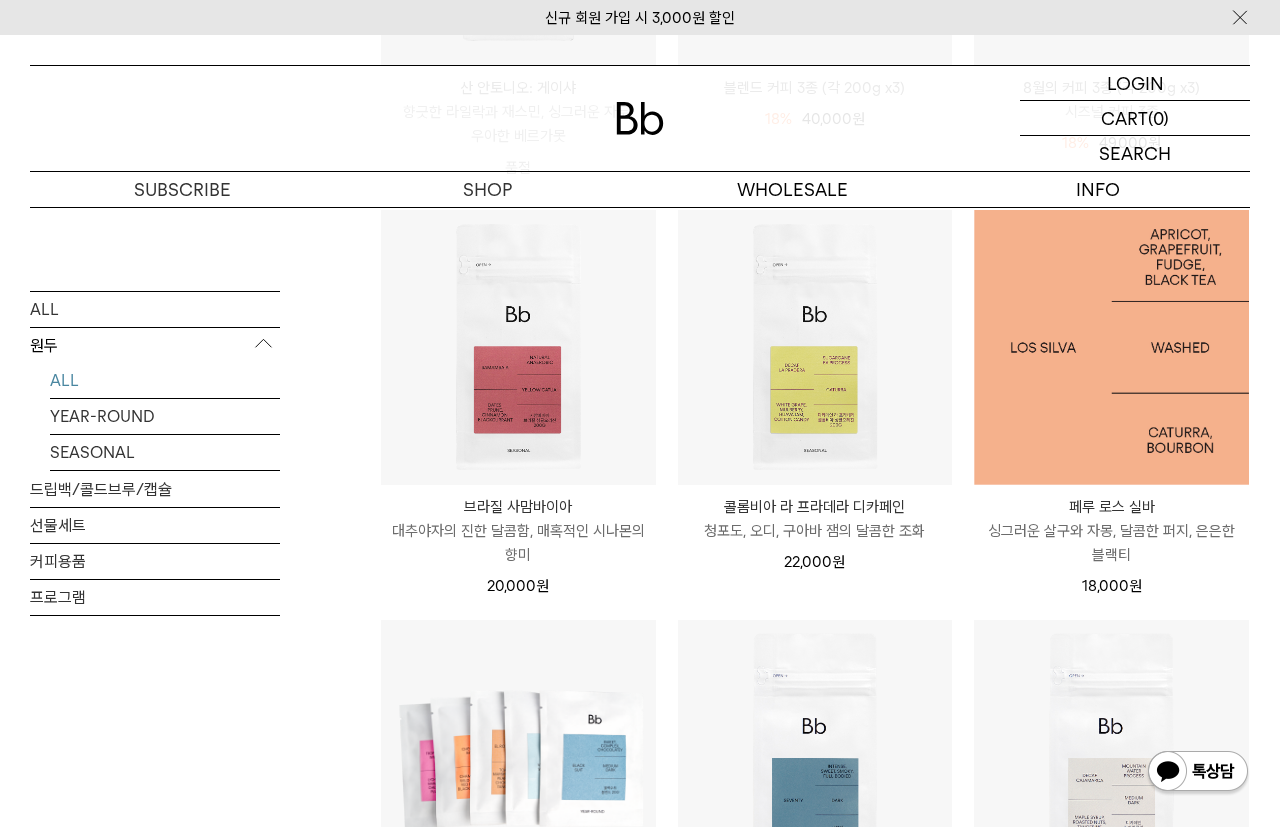 click at bounding box center (1111, 347) 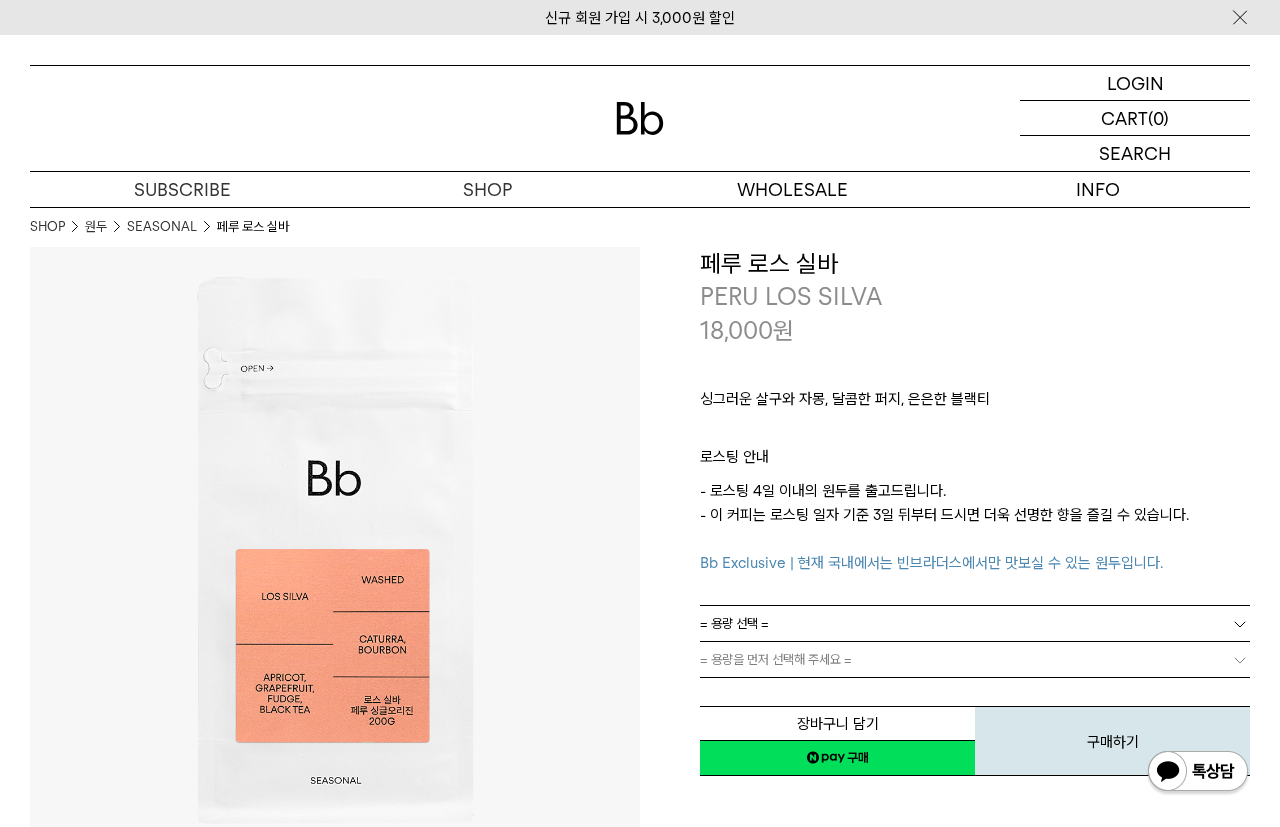 scroll, scrollTop: 0, scrollLeft: 0, axis: both 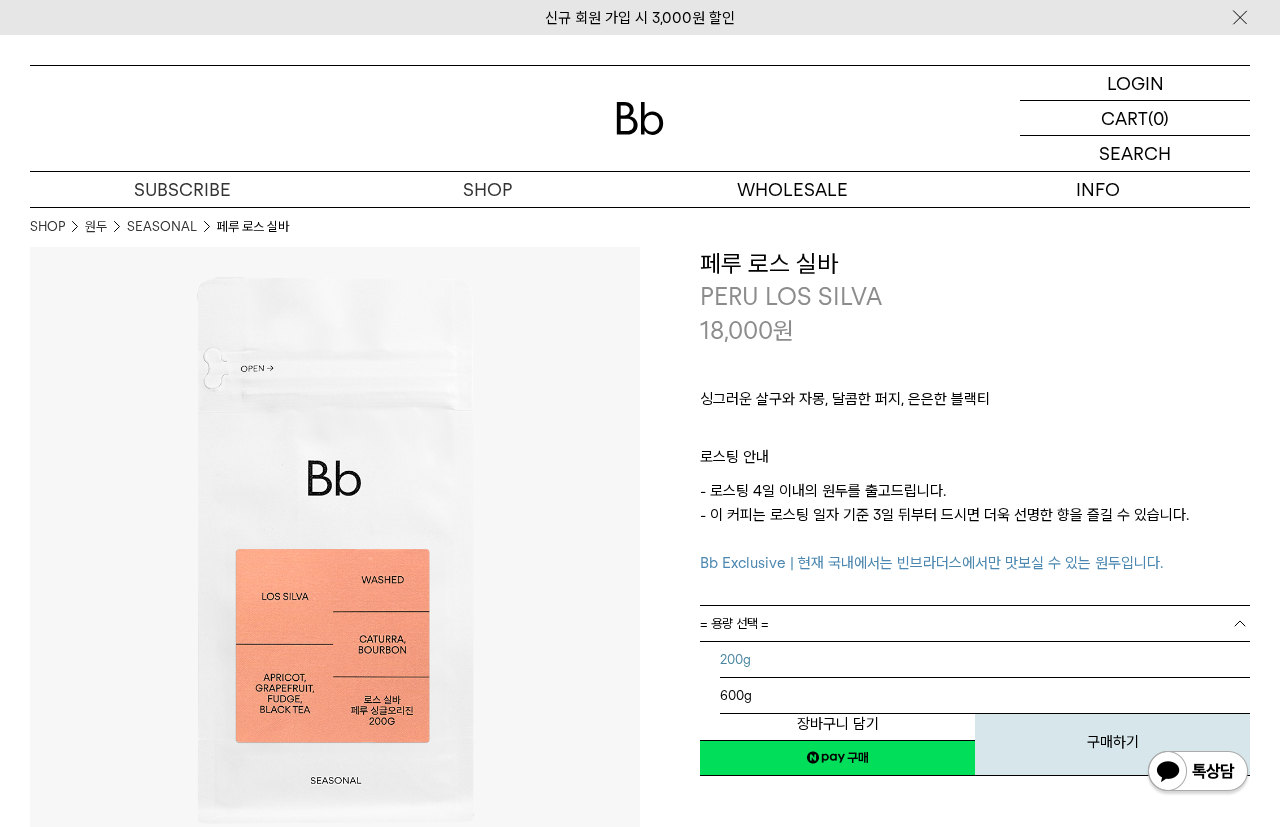 click on "200g" at bounding box center [985, 660] 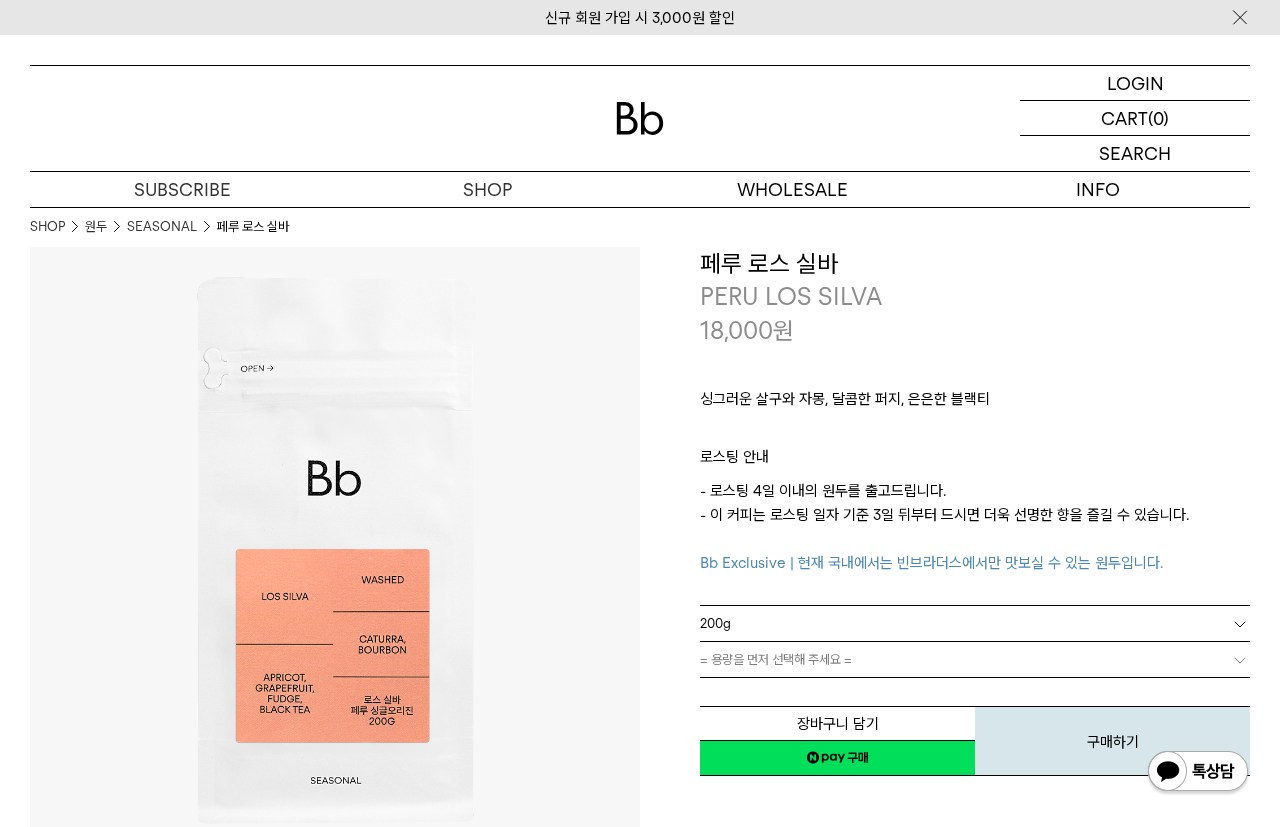 click on "=
용량을 먼저 선택해 주세요
=" at bounding box center [975, 659] 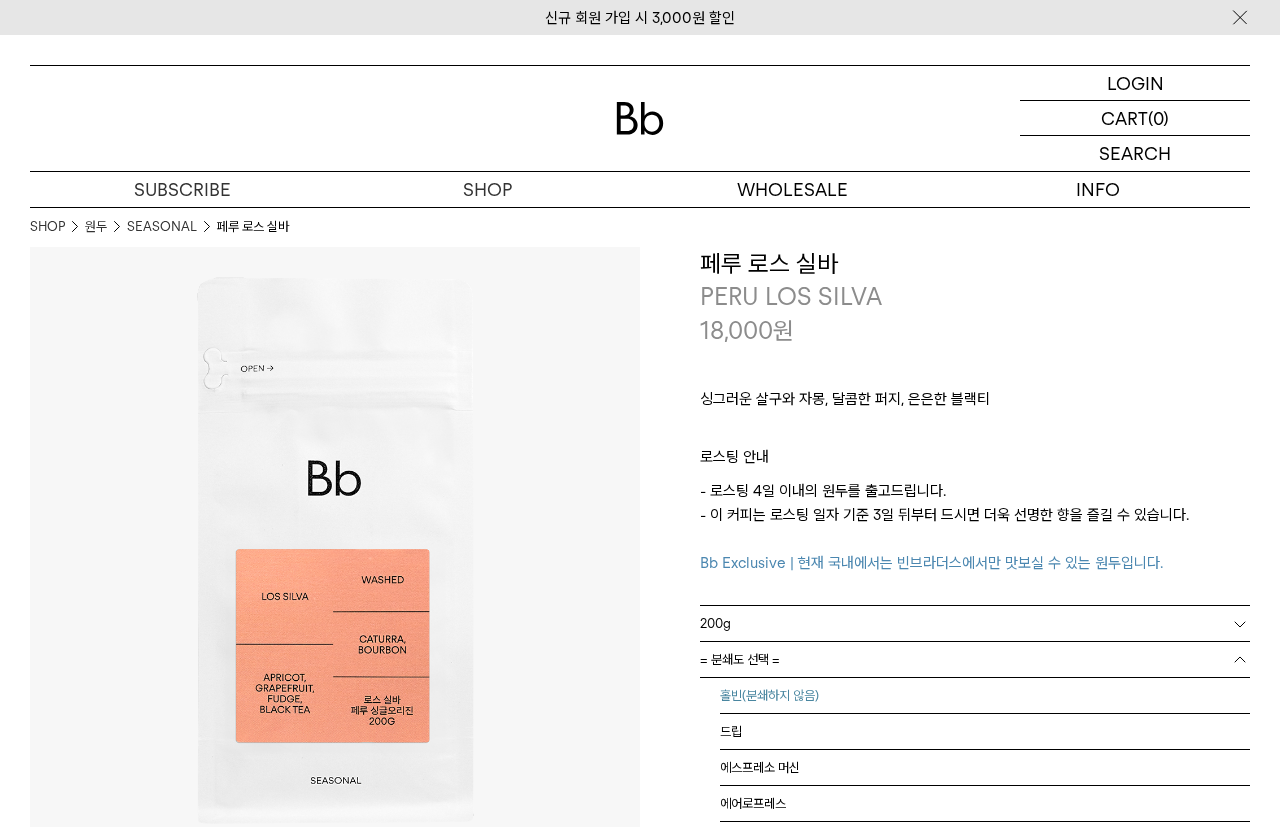 click on "홀빈(분쇄하지 않음)" at bounding box center [985, 696] 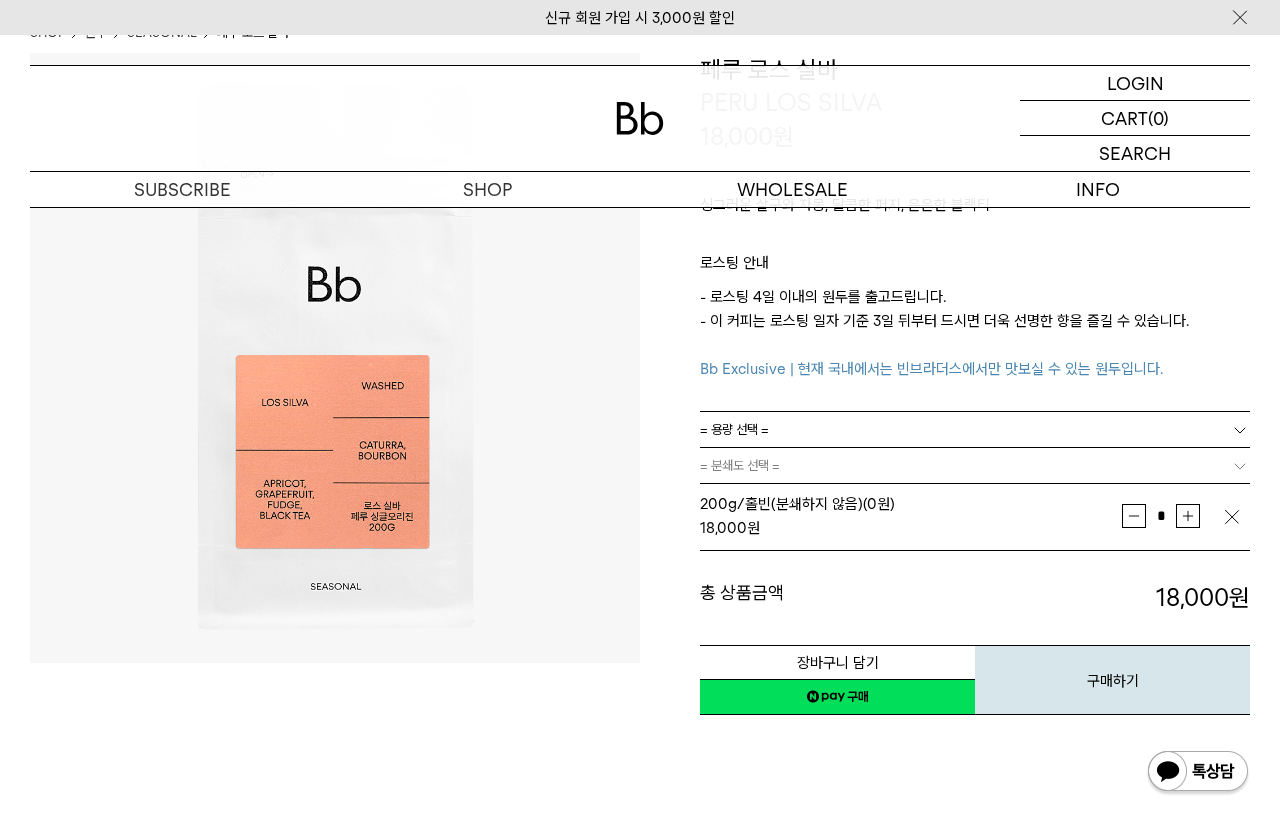 scroll, scrollTop: 196, scrollLeft: 0, axis: vertical 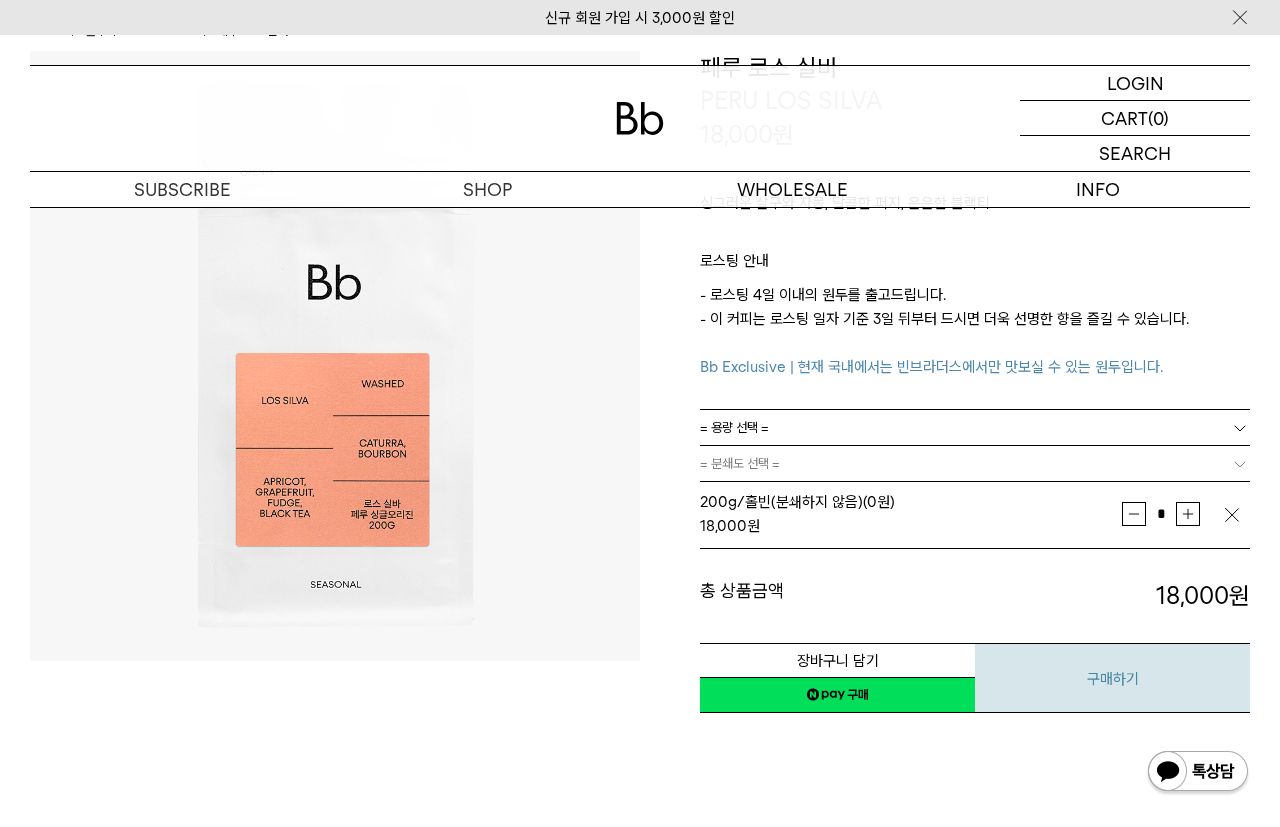 click on "구매하기" at bounding box center [1112, 678] 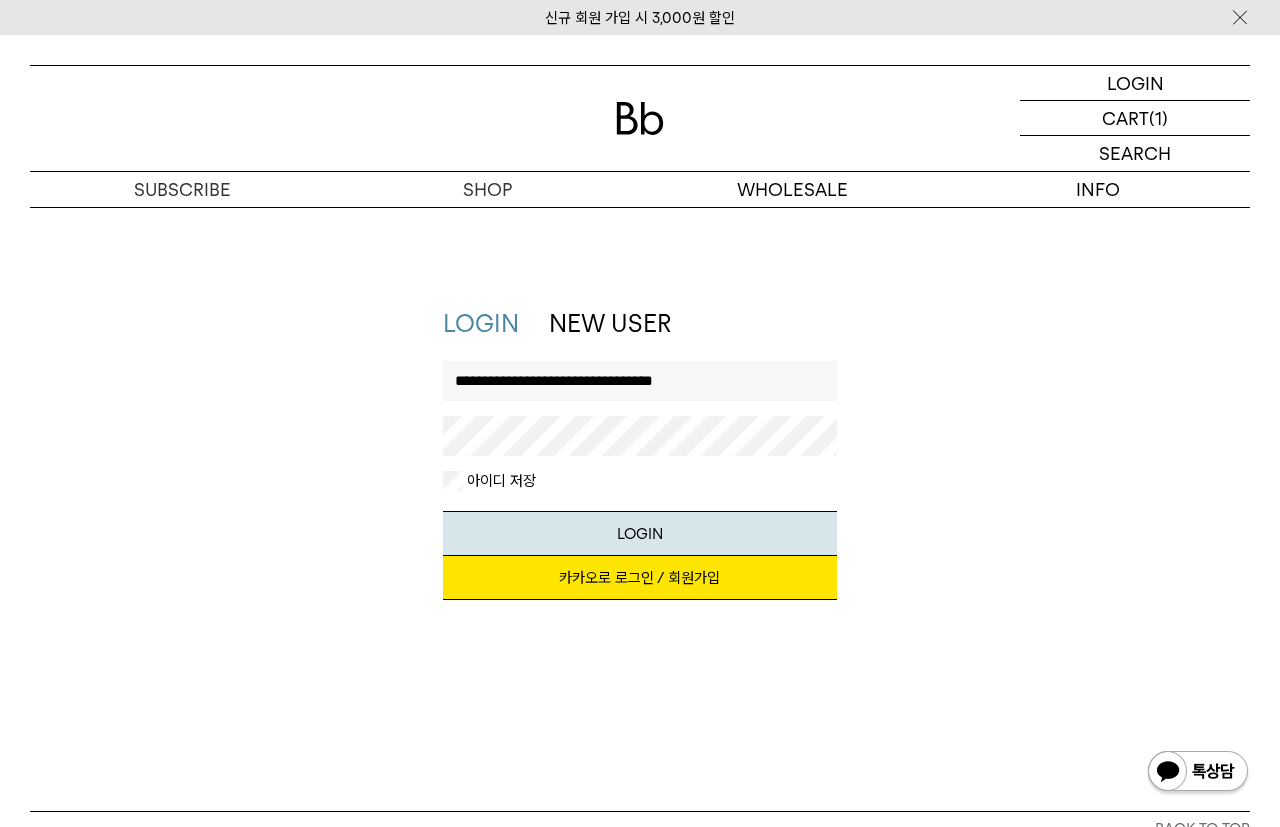 scroll, scrollTop: 0, scrollLeft: 0, axis: both 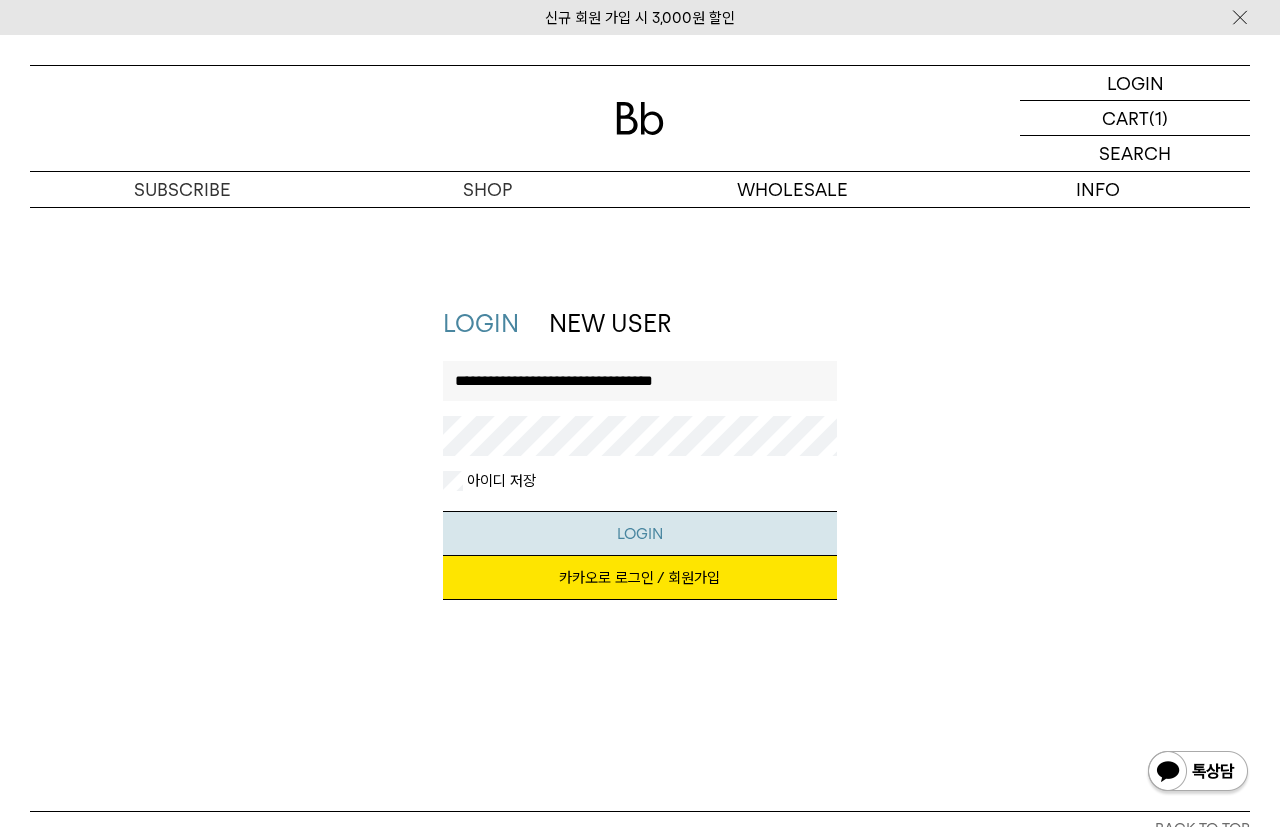 click on "LOGIN" at bounding box center (639, 533) 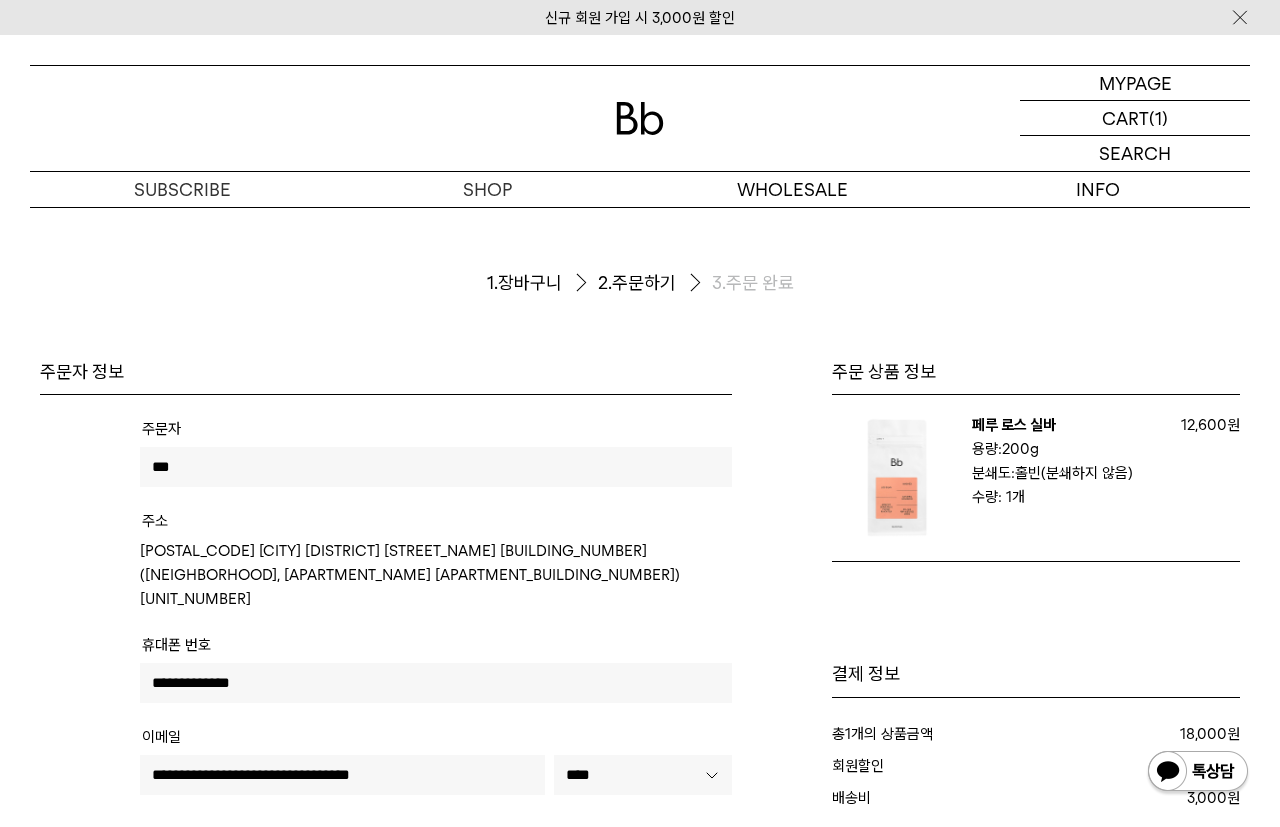 scroll, scrollTop: 0, scrollLeft: 0, axis: both 